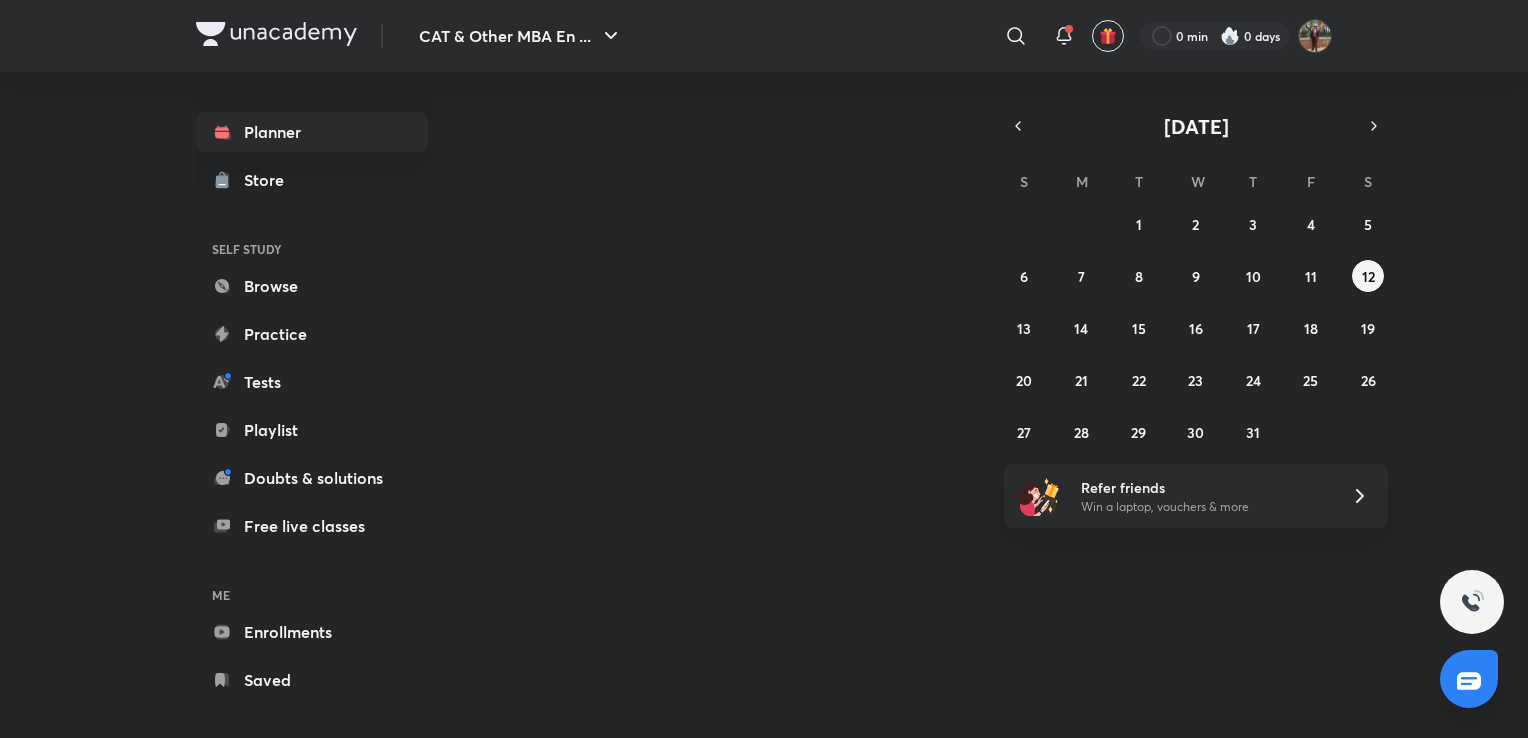 scroll, scrollTop: 0, scrollLeft: 0, axis: both 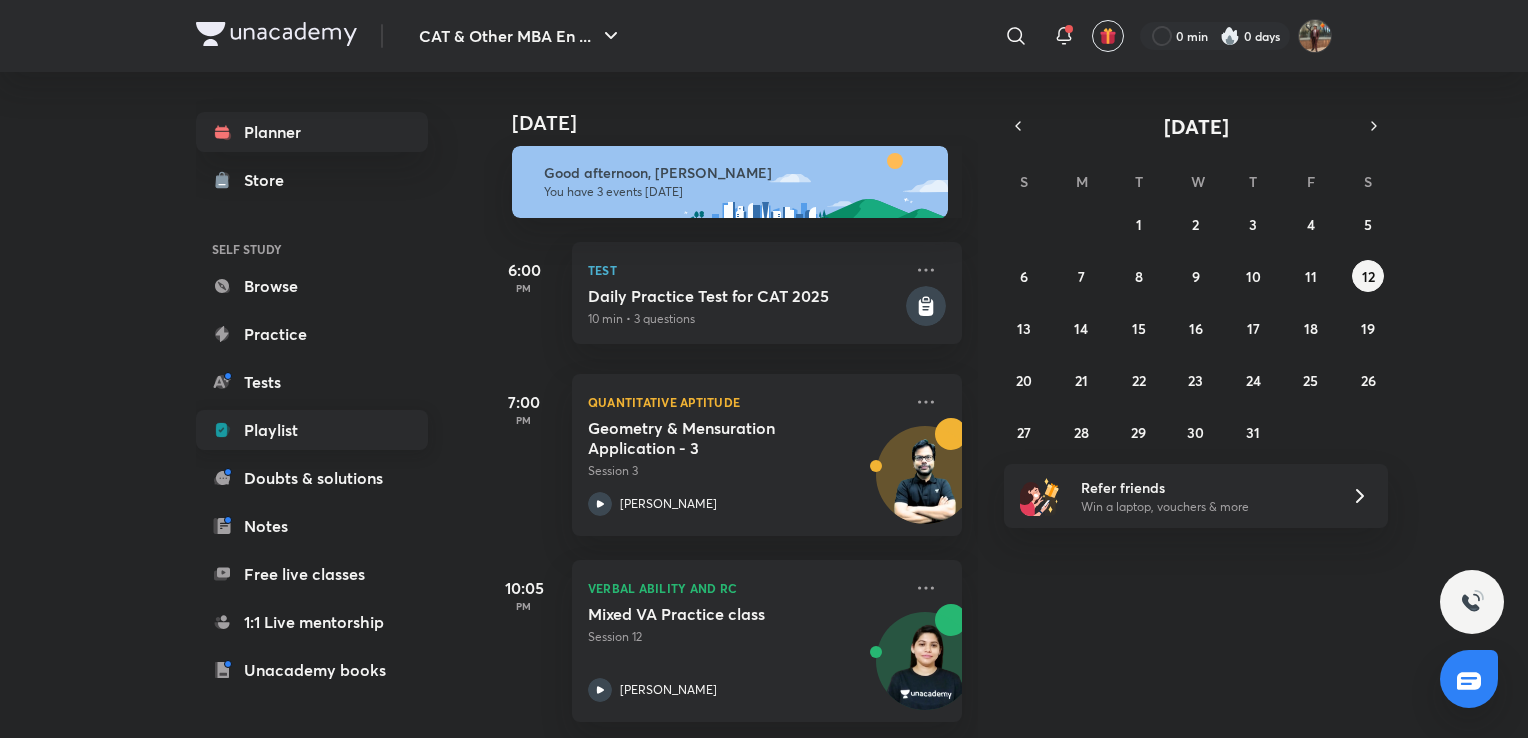 click on "Playlist" at bounding box center (312, 430) 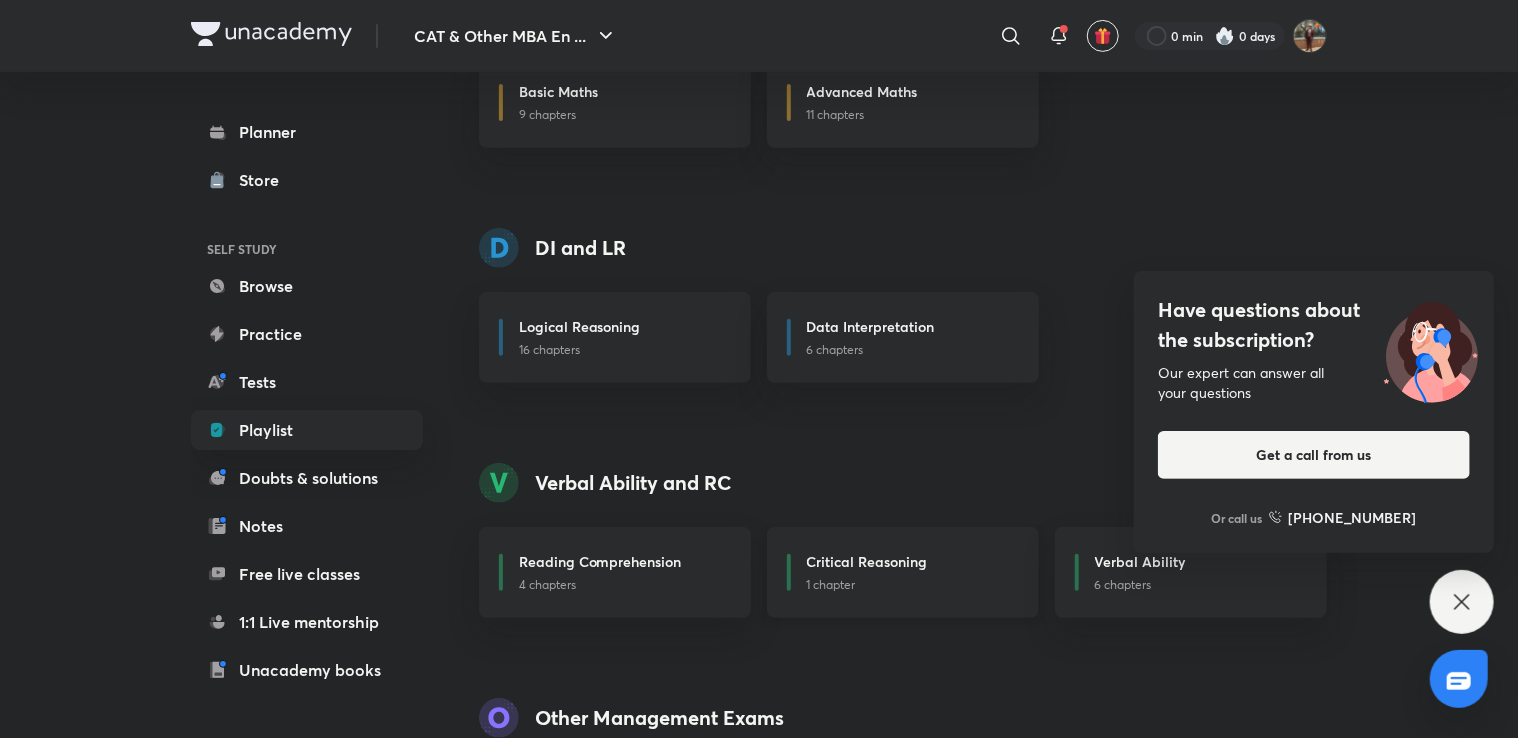 scroll, scrollTop: 485, scrollLeft: 0, axis: vertical 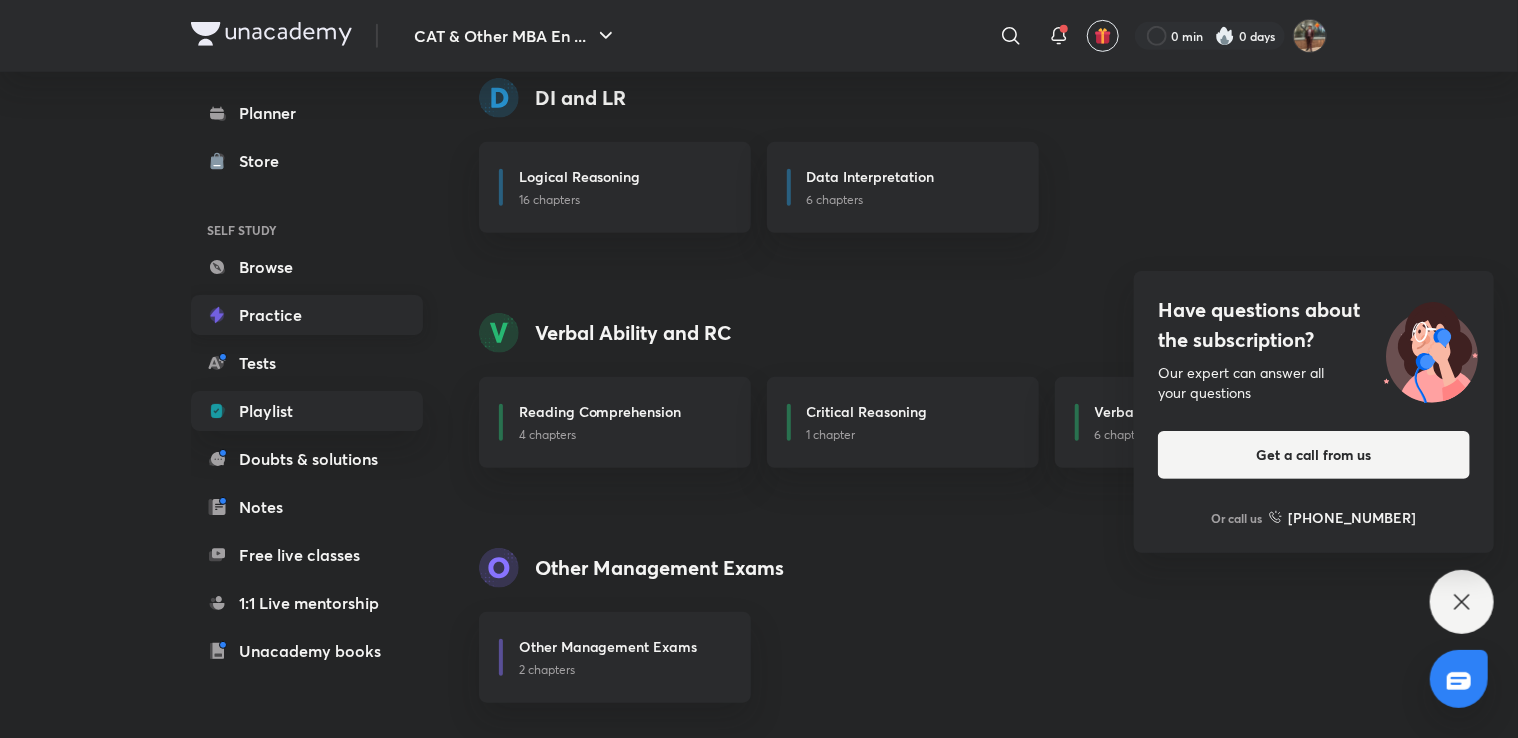 click on "Practice" at bounding box center (307, 315) 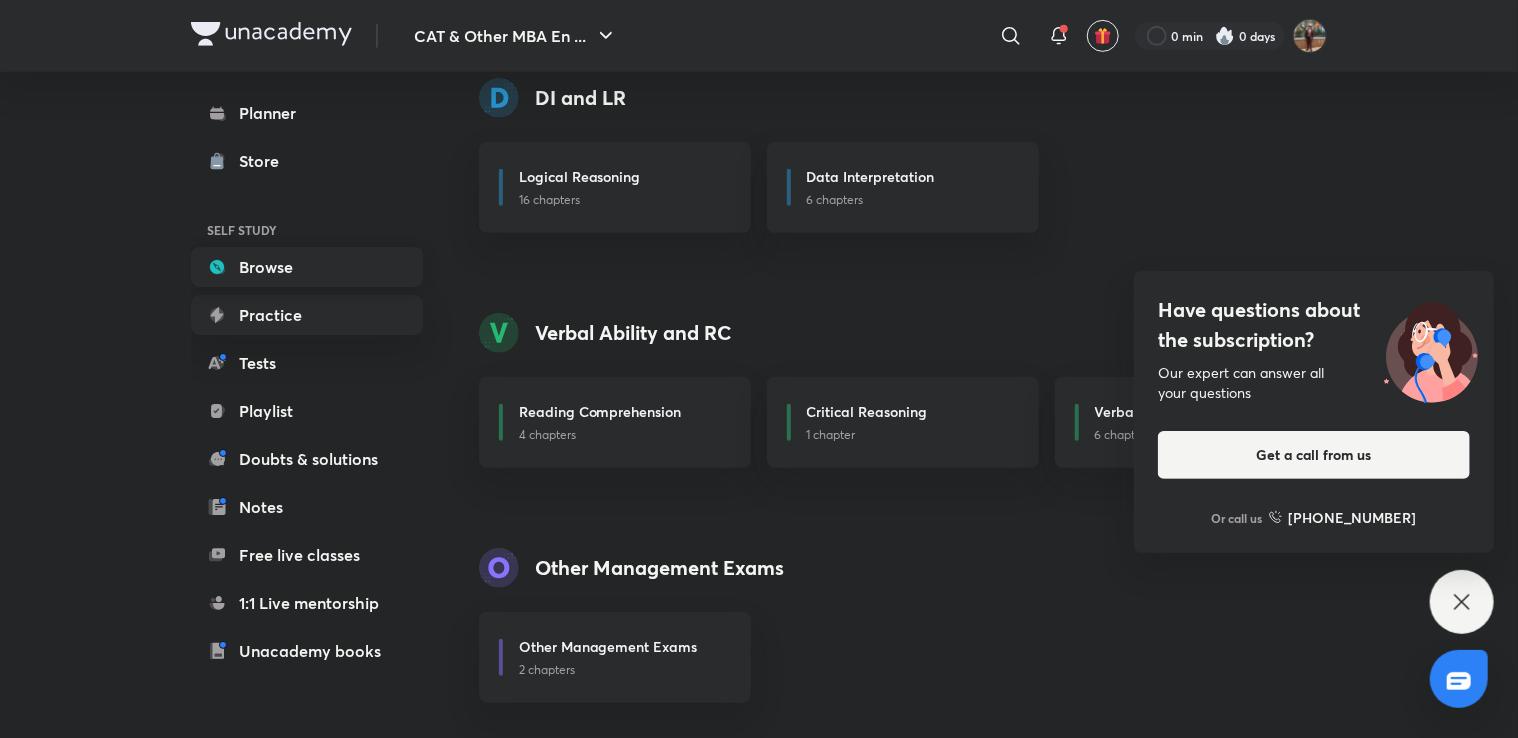 click on "Browse" at bounding box center (307, 267) 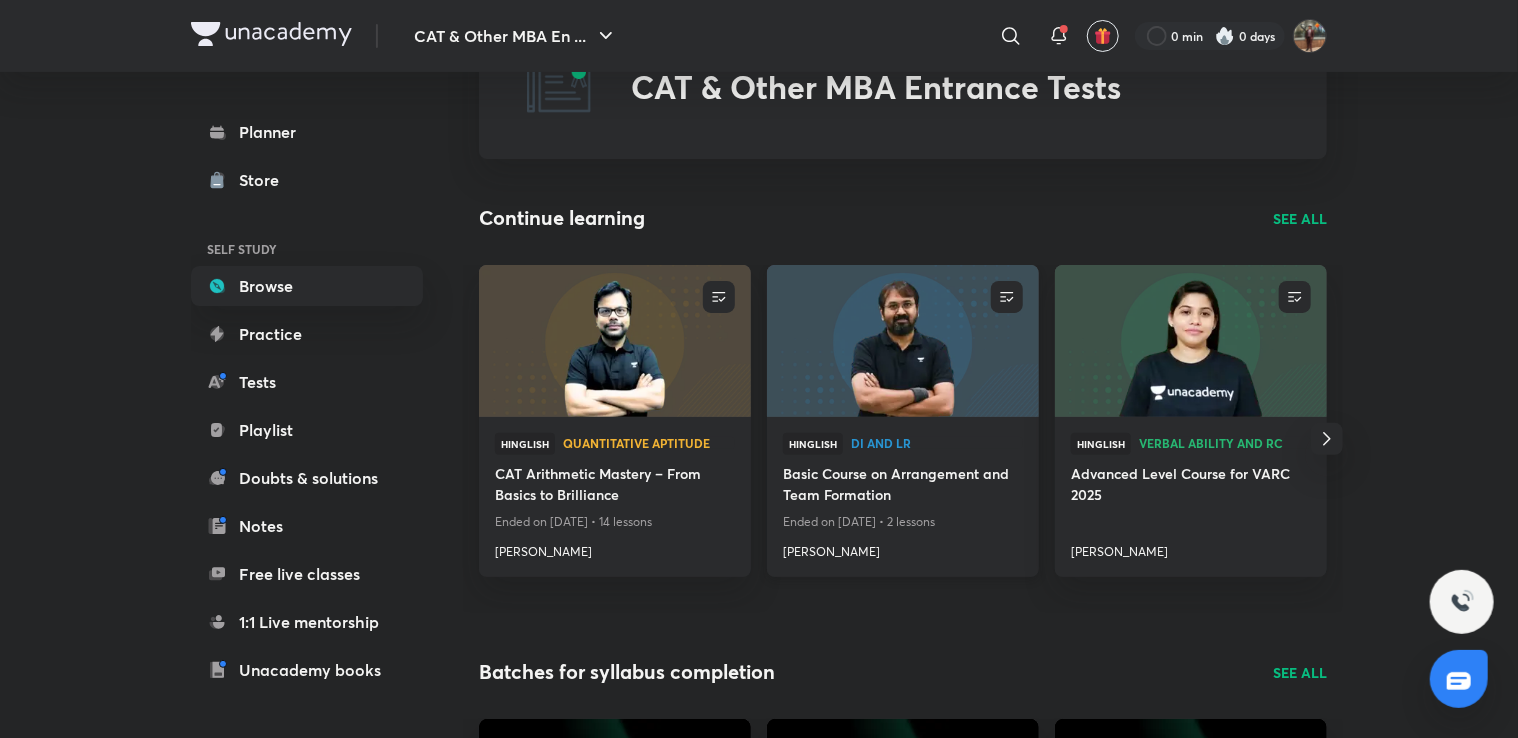 scroll, scrollTop: 100, scrollLeft: 0, axis: vertical 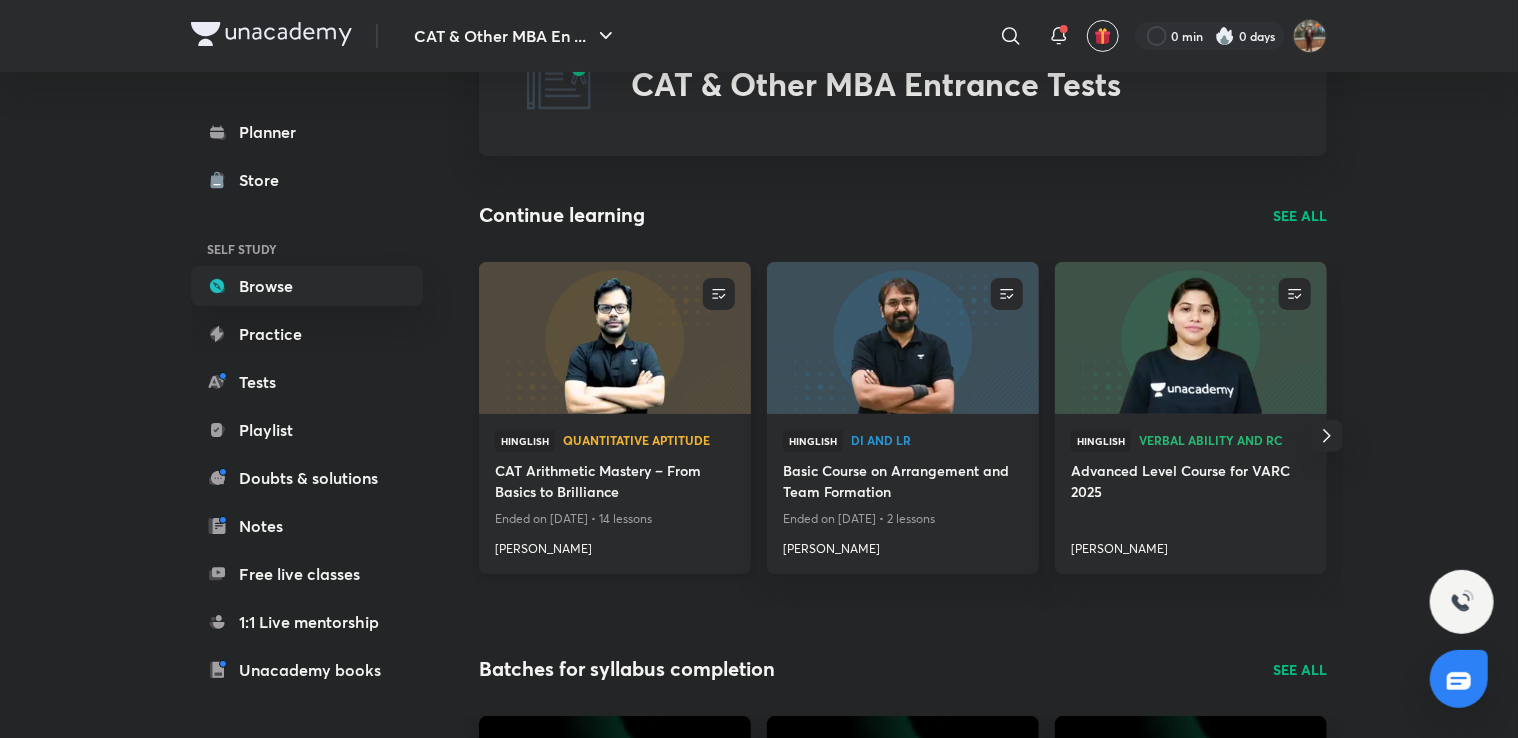 click at bounding box center [614, 337] 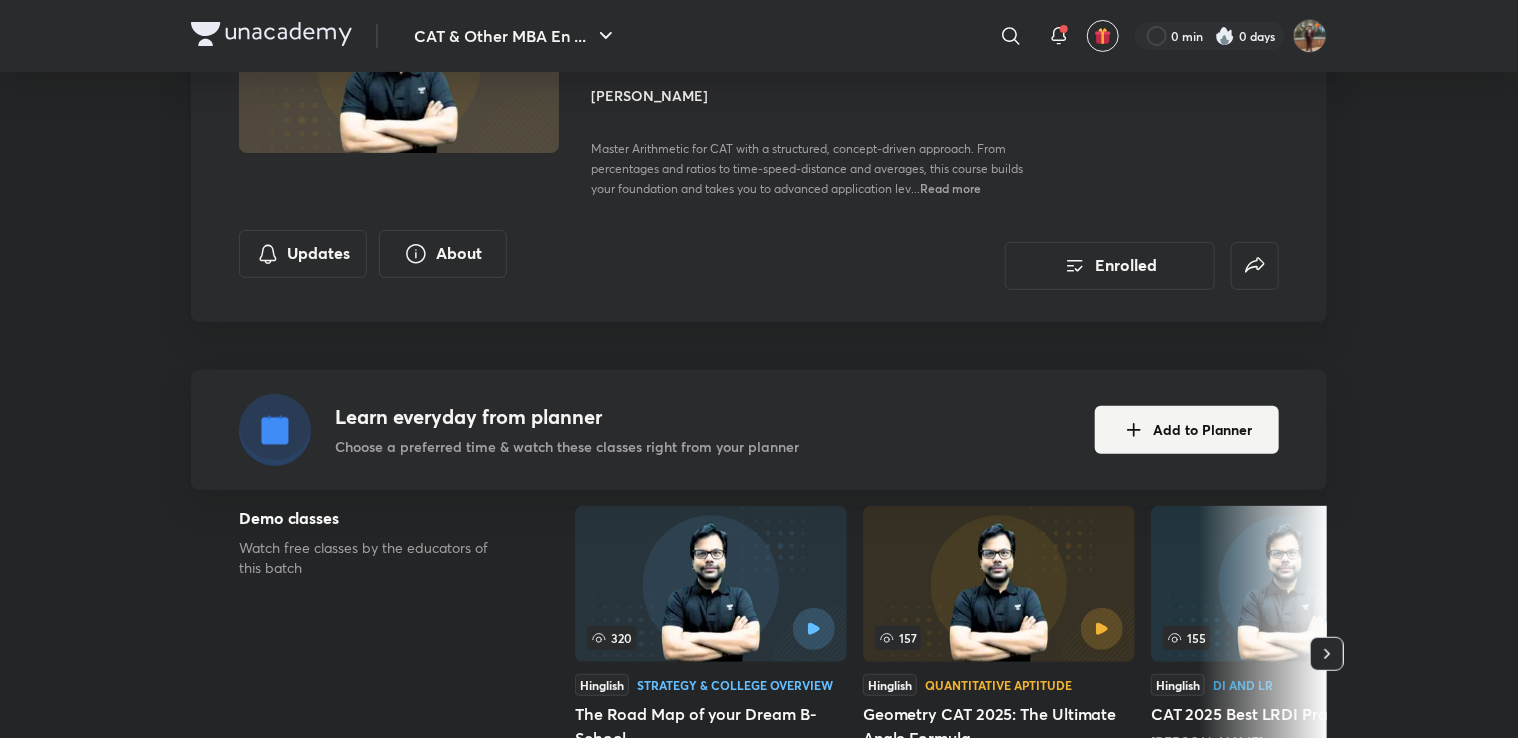 scroll, scrollTop: 400, scrollLeft: 0, axis: vertical 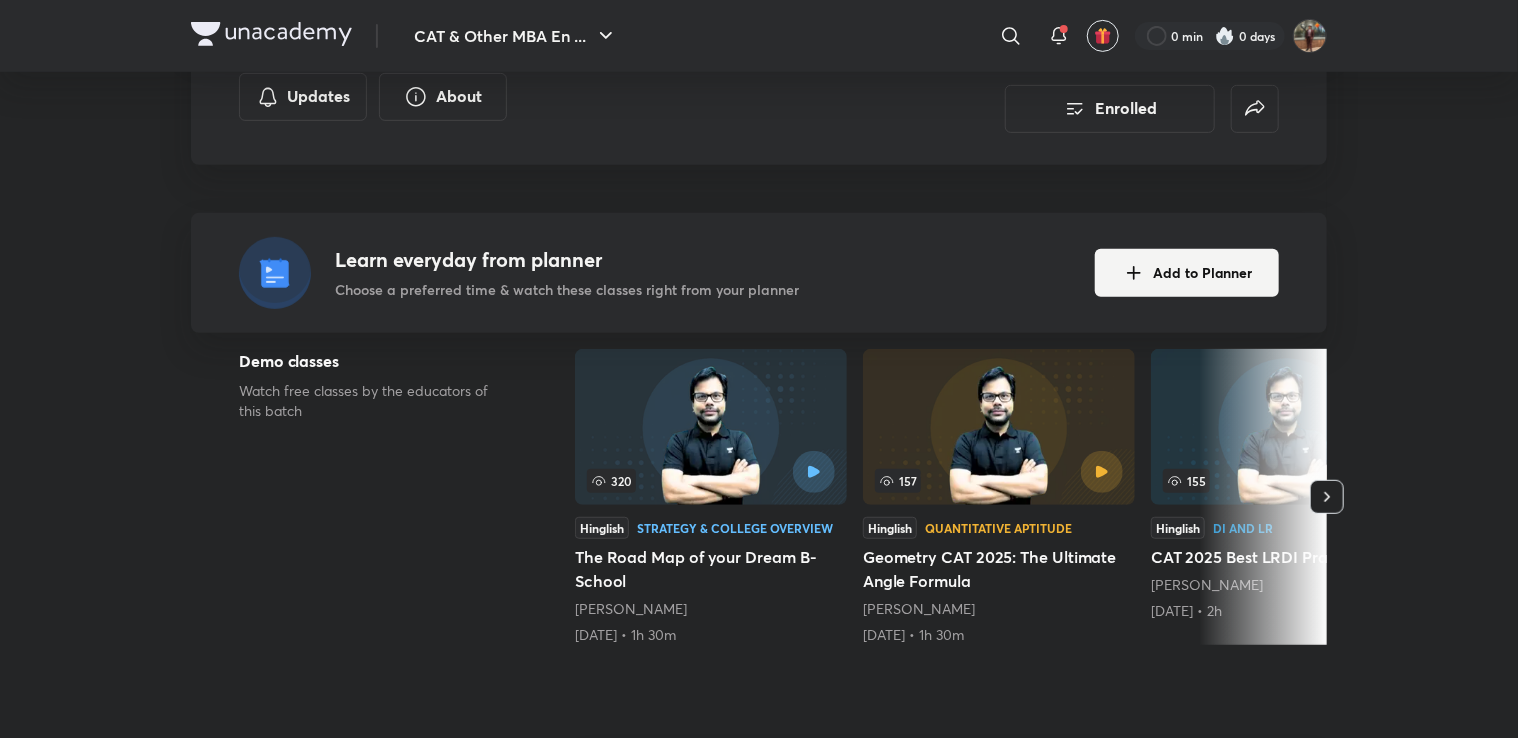 click 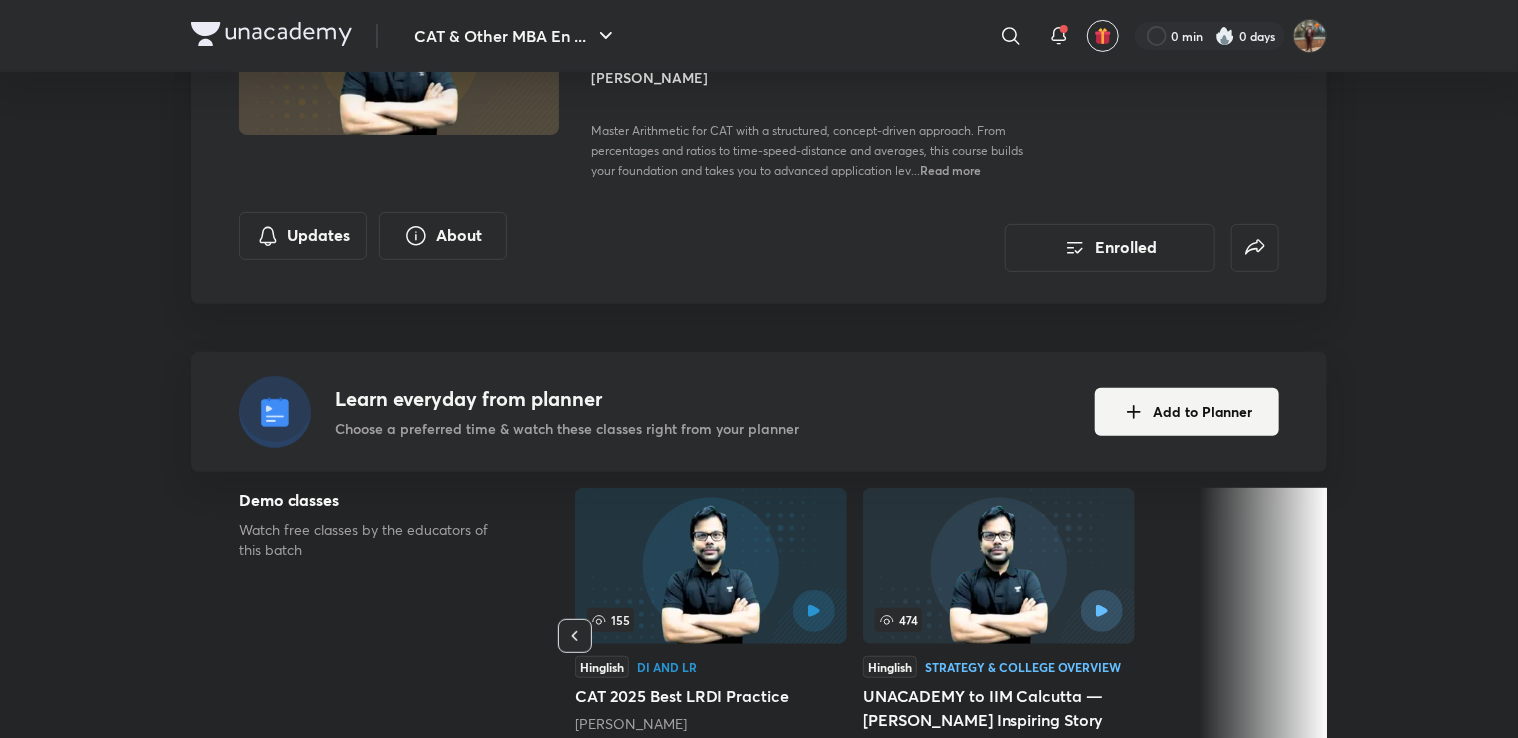 scroll, scrollTop: 200, scrollLeft: 0, axis: vertical 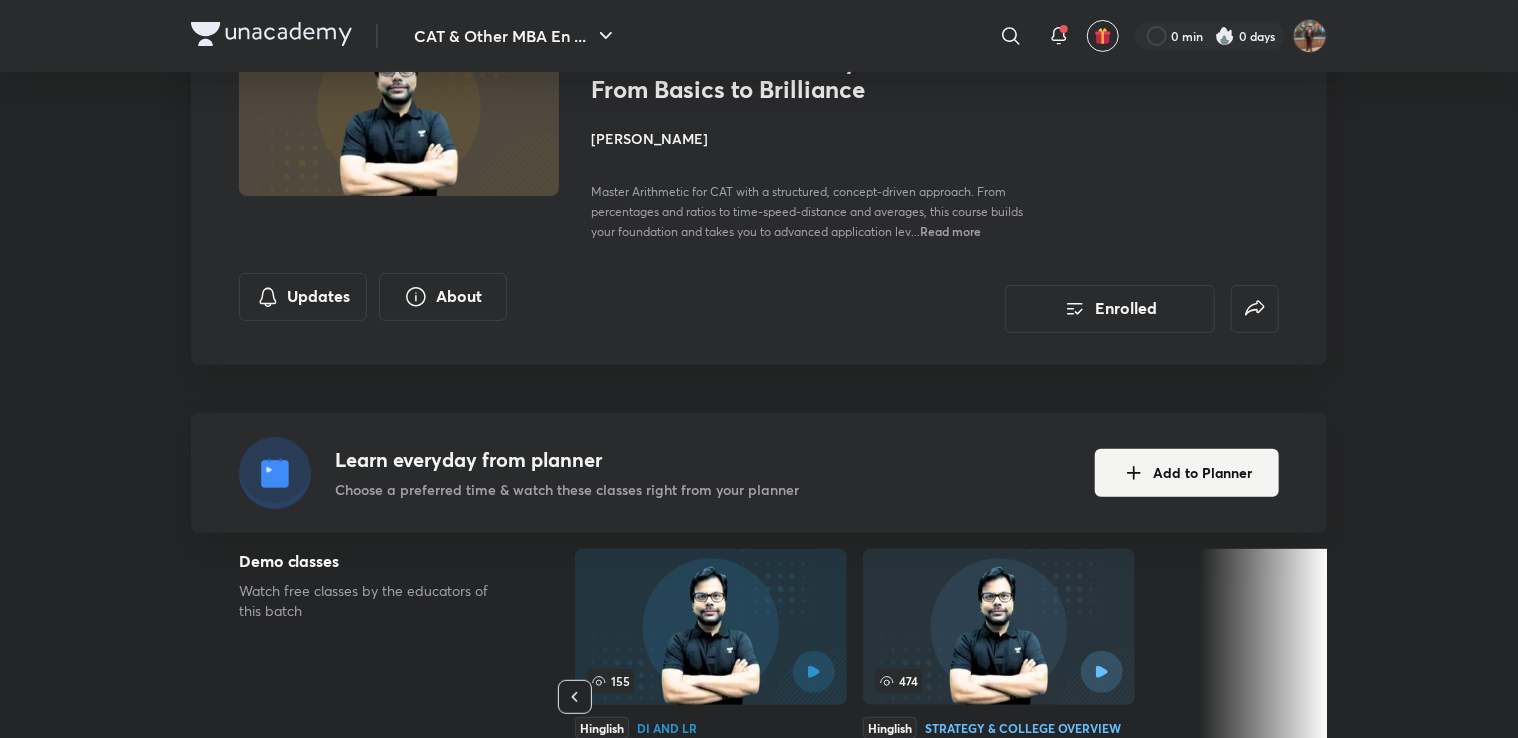 click 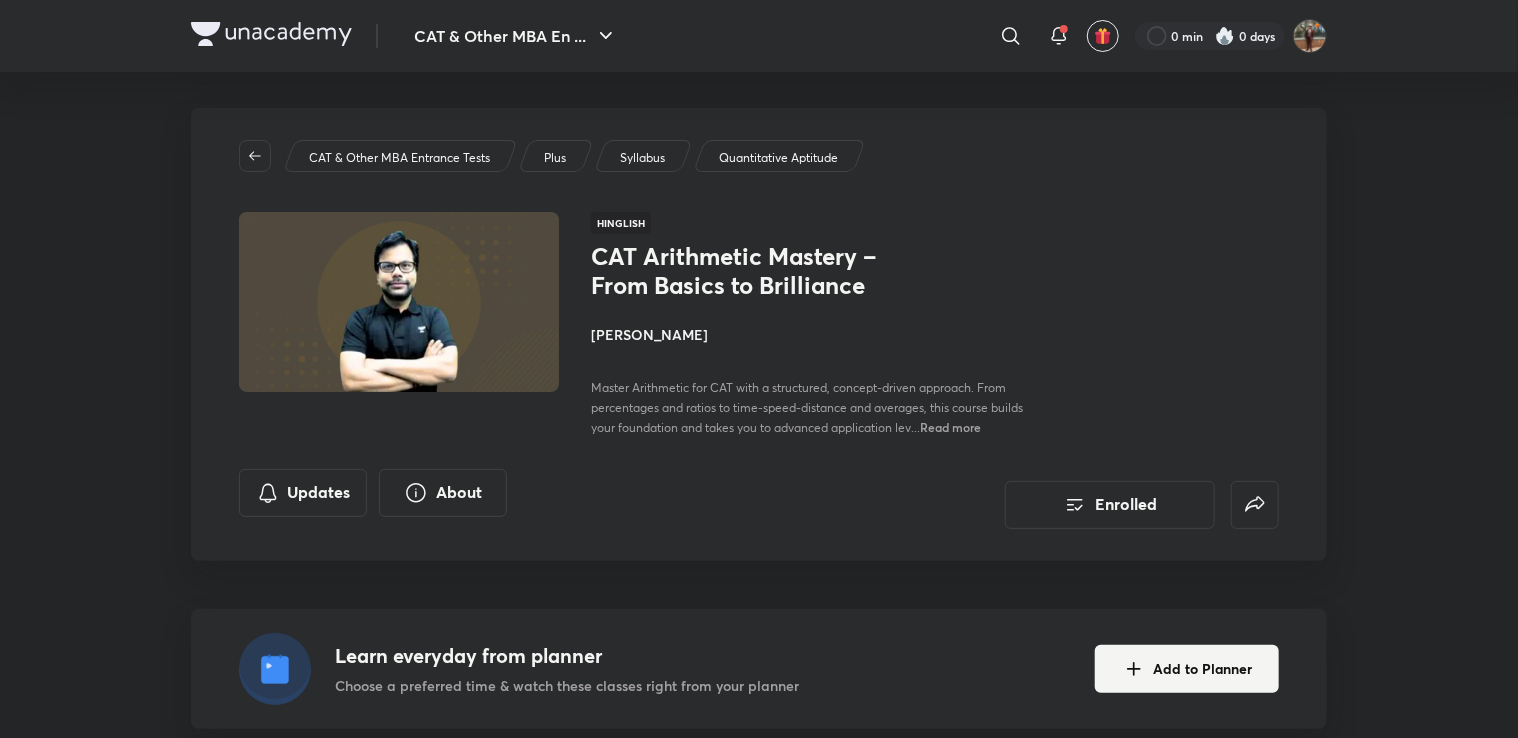 scroll, scrollTop: 0, scrollLeft: 0, axis: both 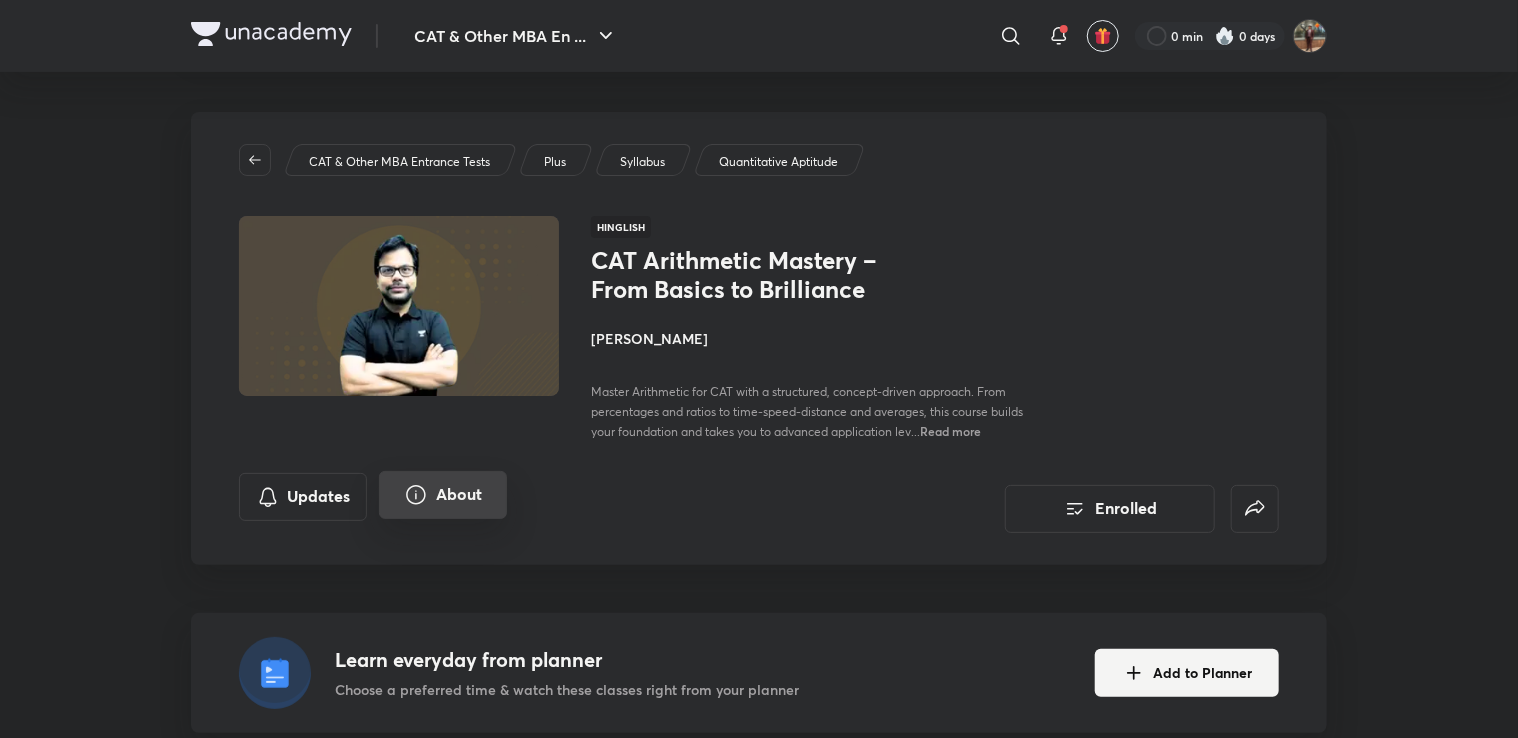 click on "About" at bounding box center (443, 495) 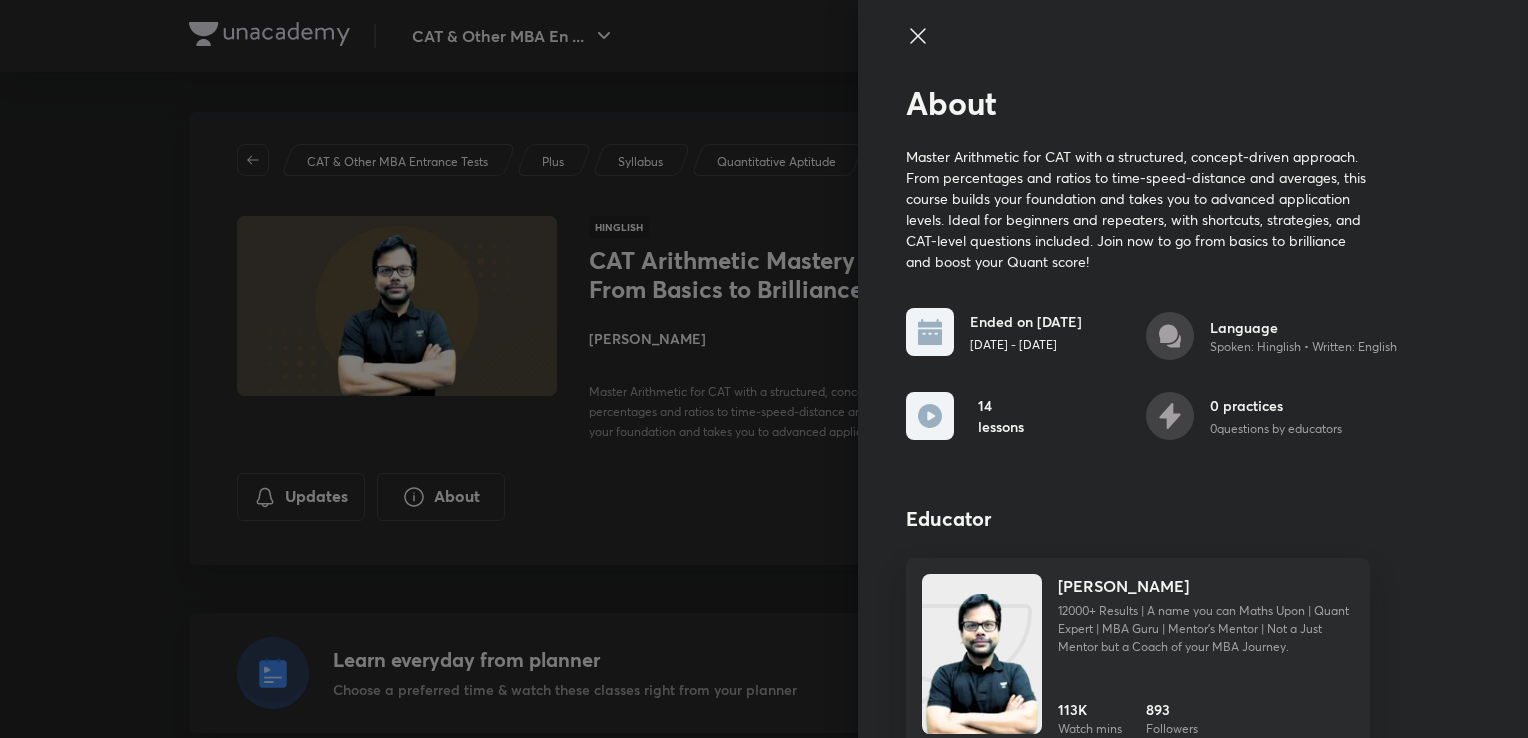 click at bounding box center [764, 369] 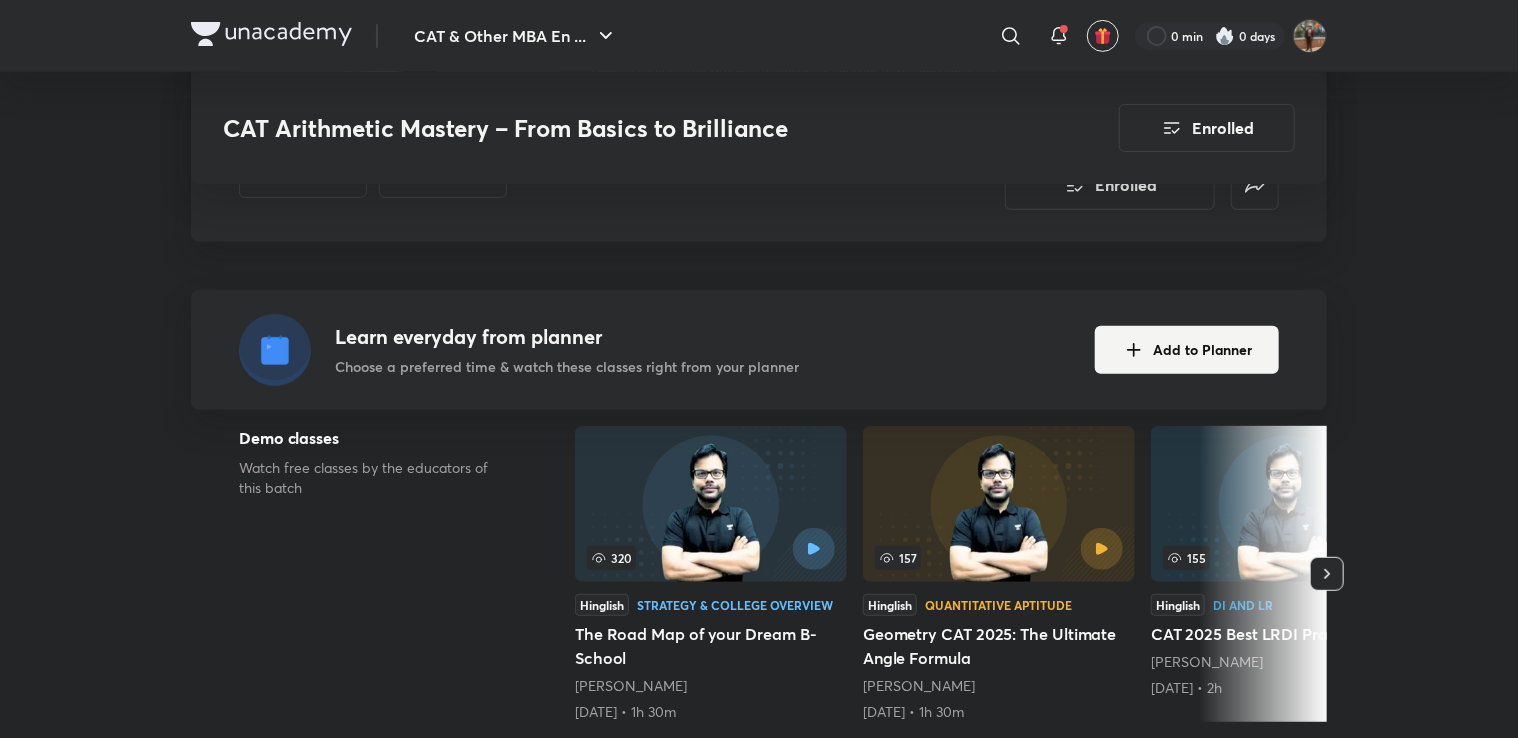 scroll, scrollTop: 300, scrollLeft: 0, axis: vertical 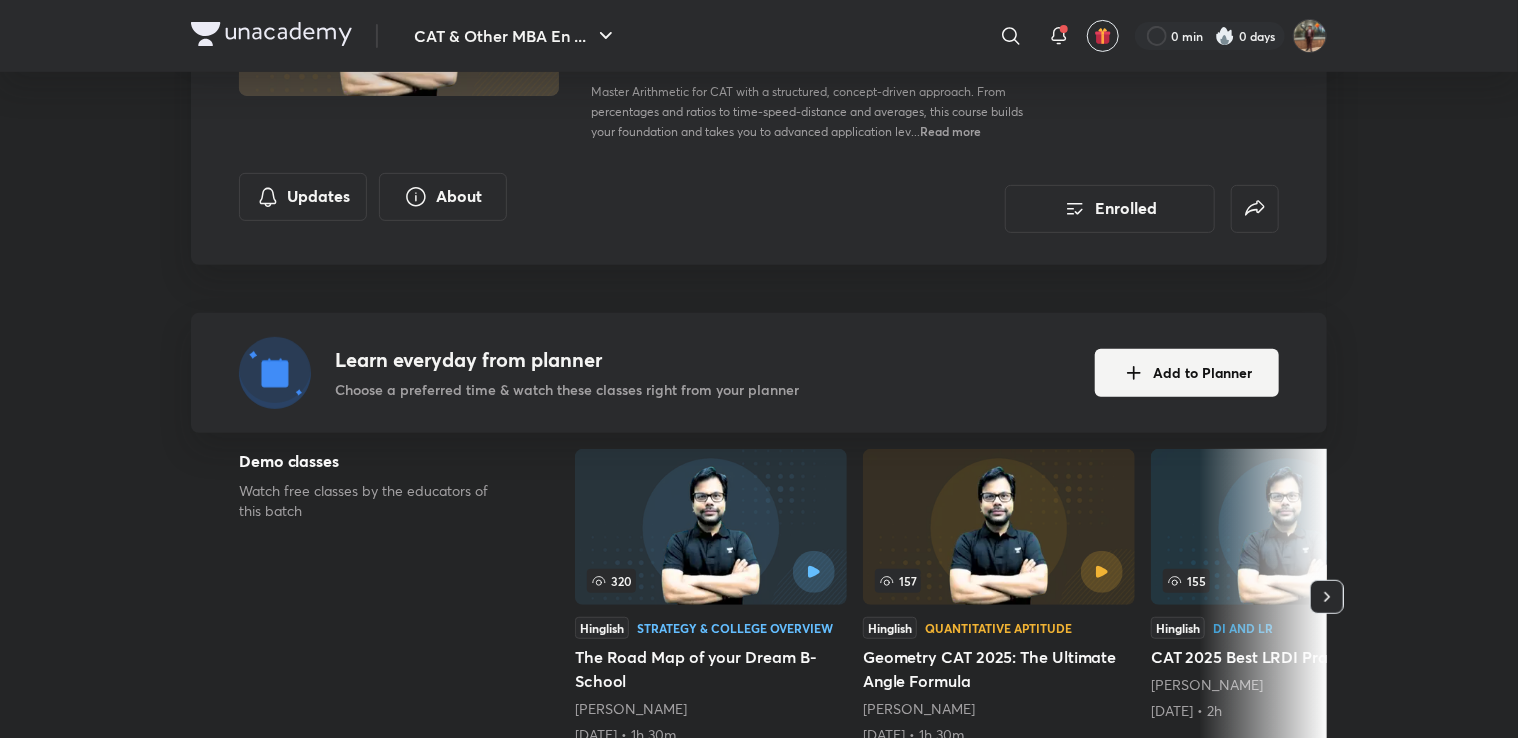 click on "Enrolled" at bounding box center (1110, 203) 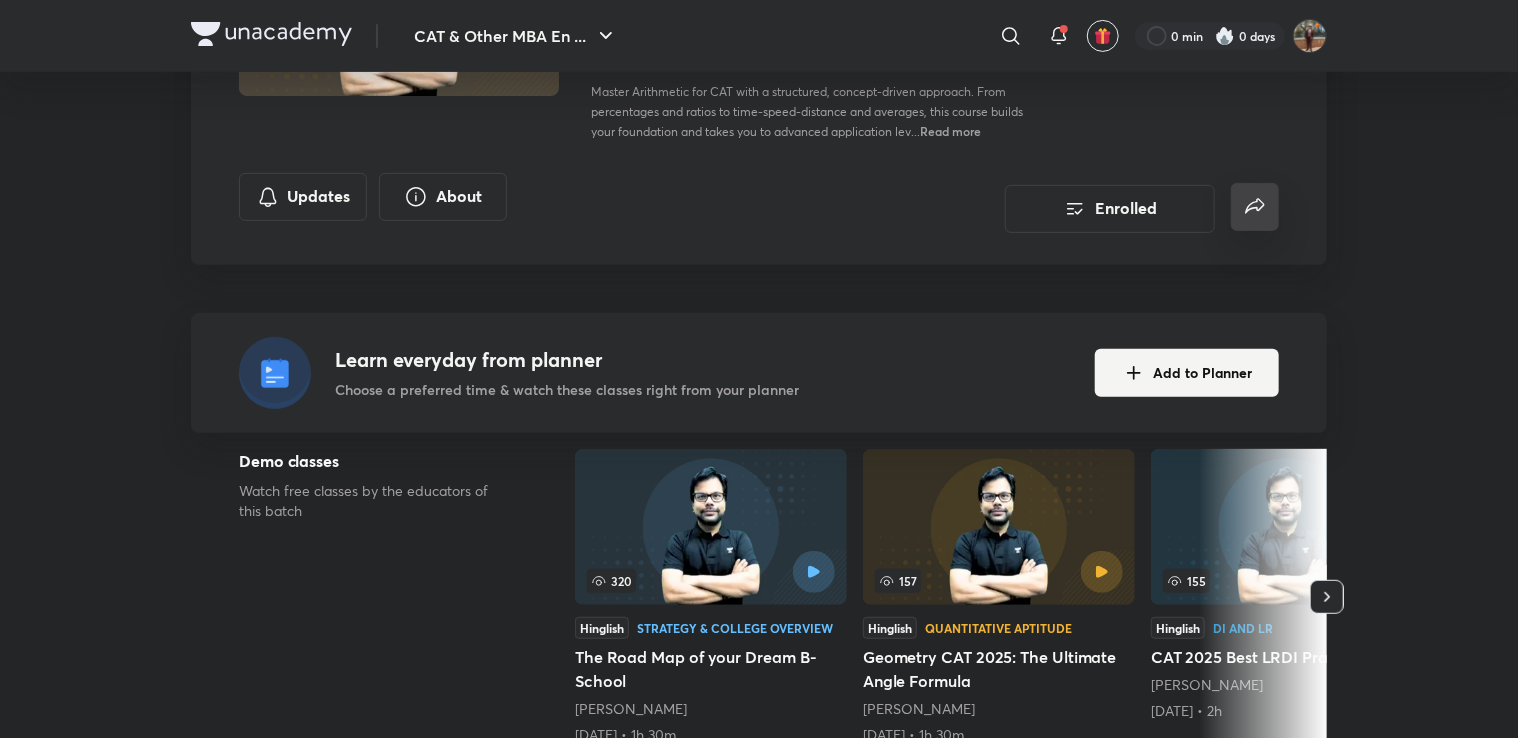 click 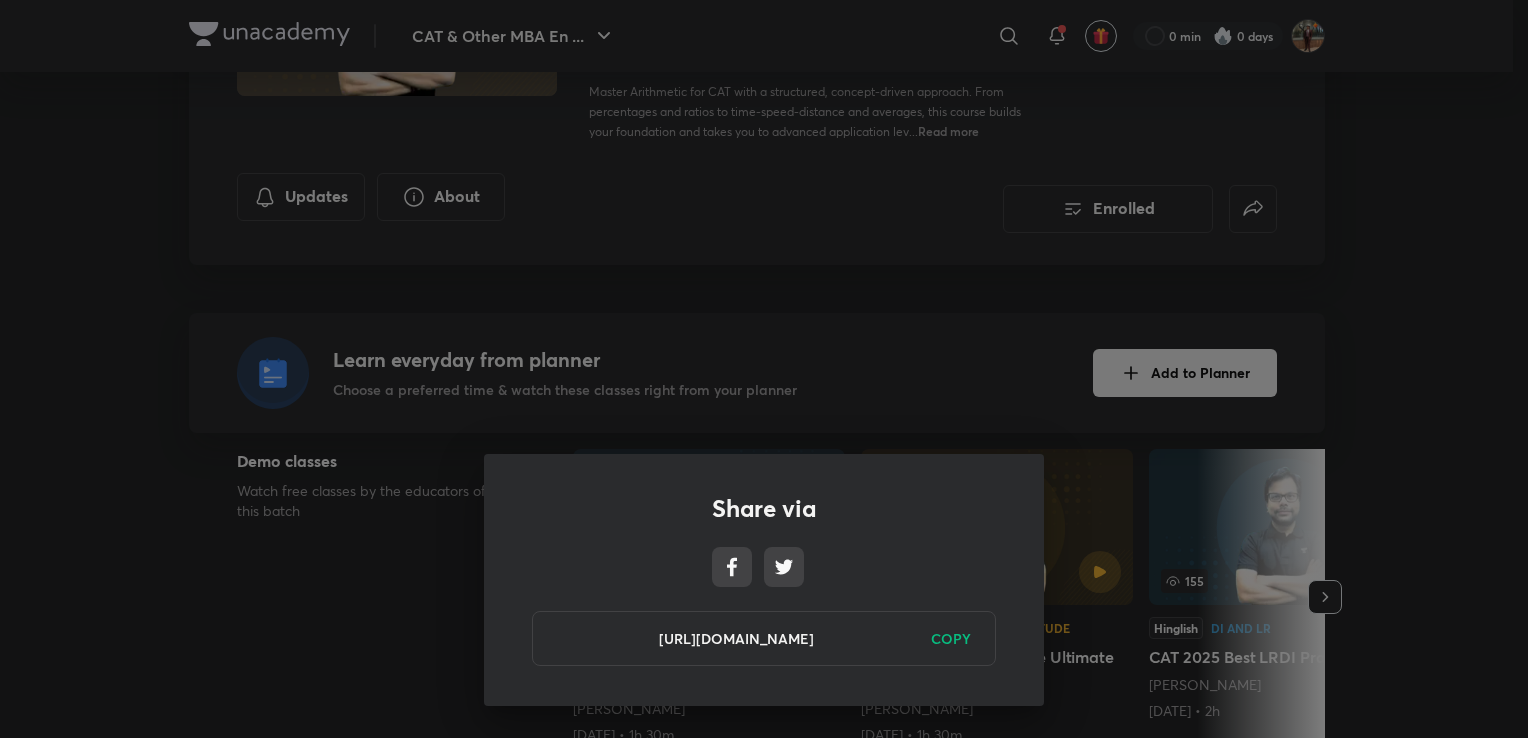 click on "Share via [URL][DOMAIN_NAME] COPY" at bounding box center [764, 369] 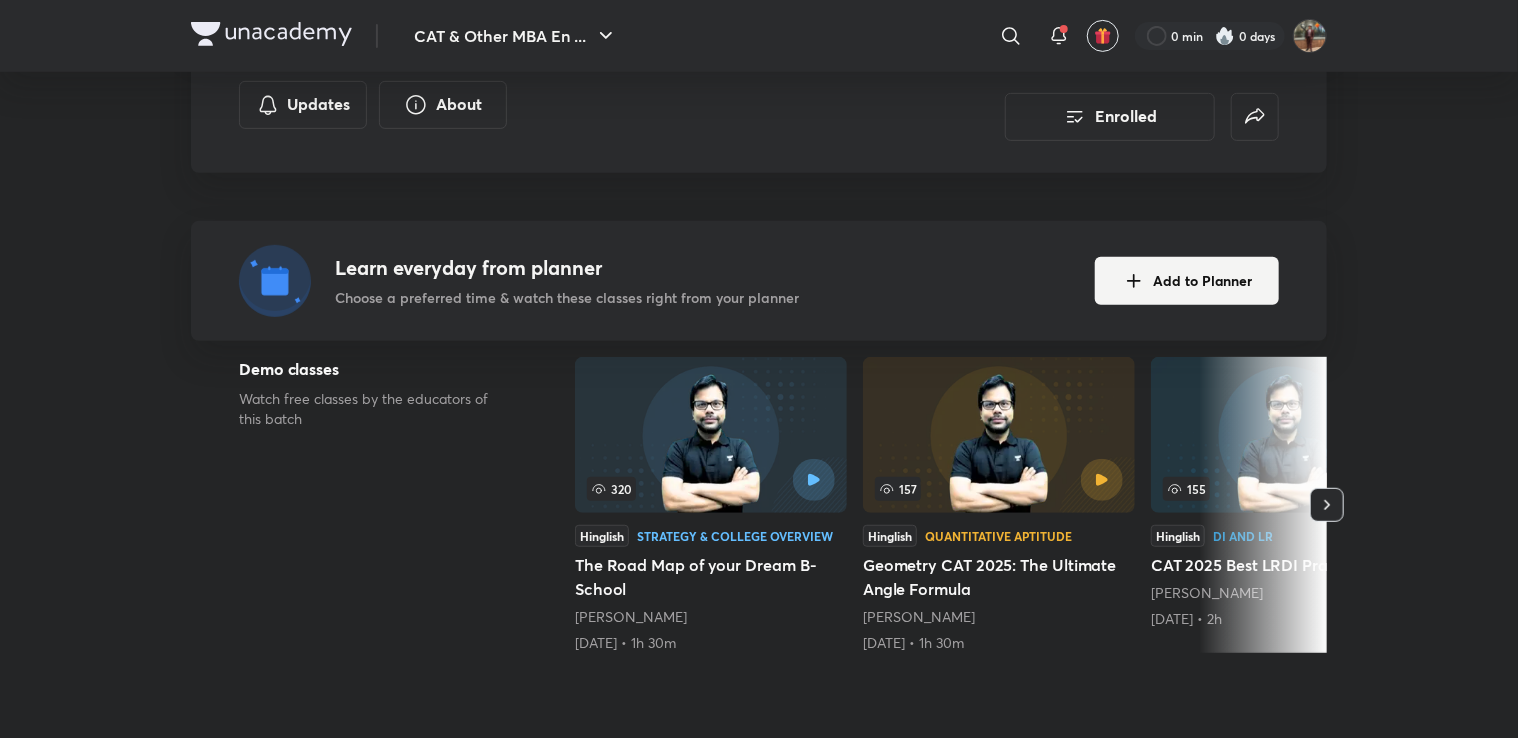 scroll, scrollTop: 400, scrollLeft: 0, axis: vertical 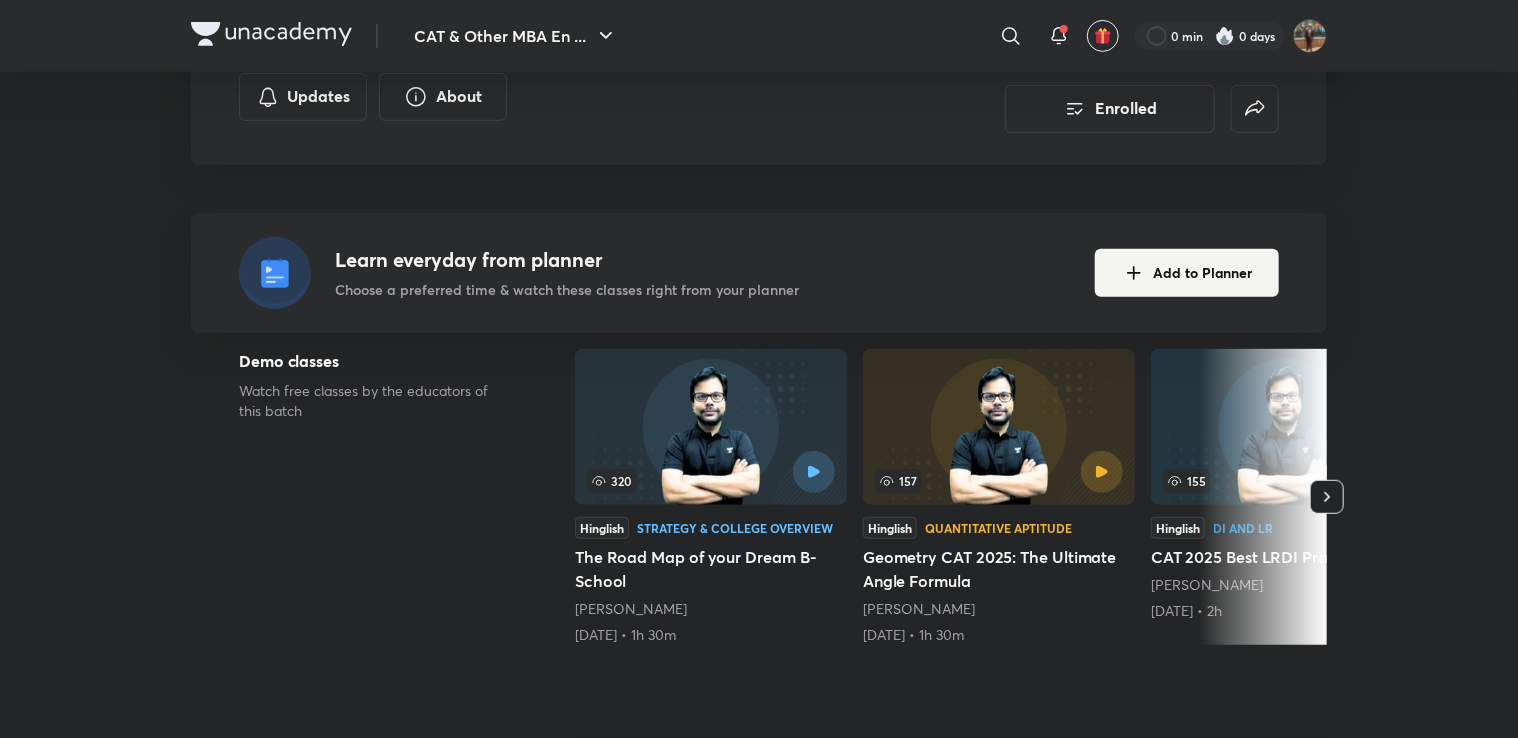 click 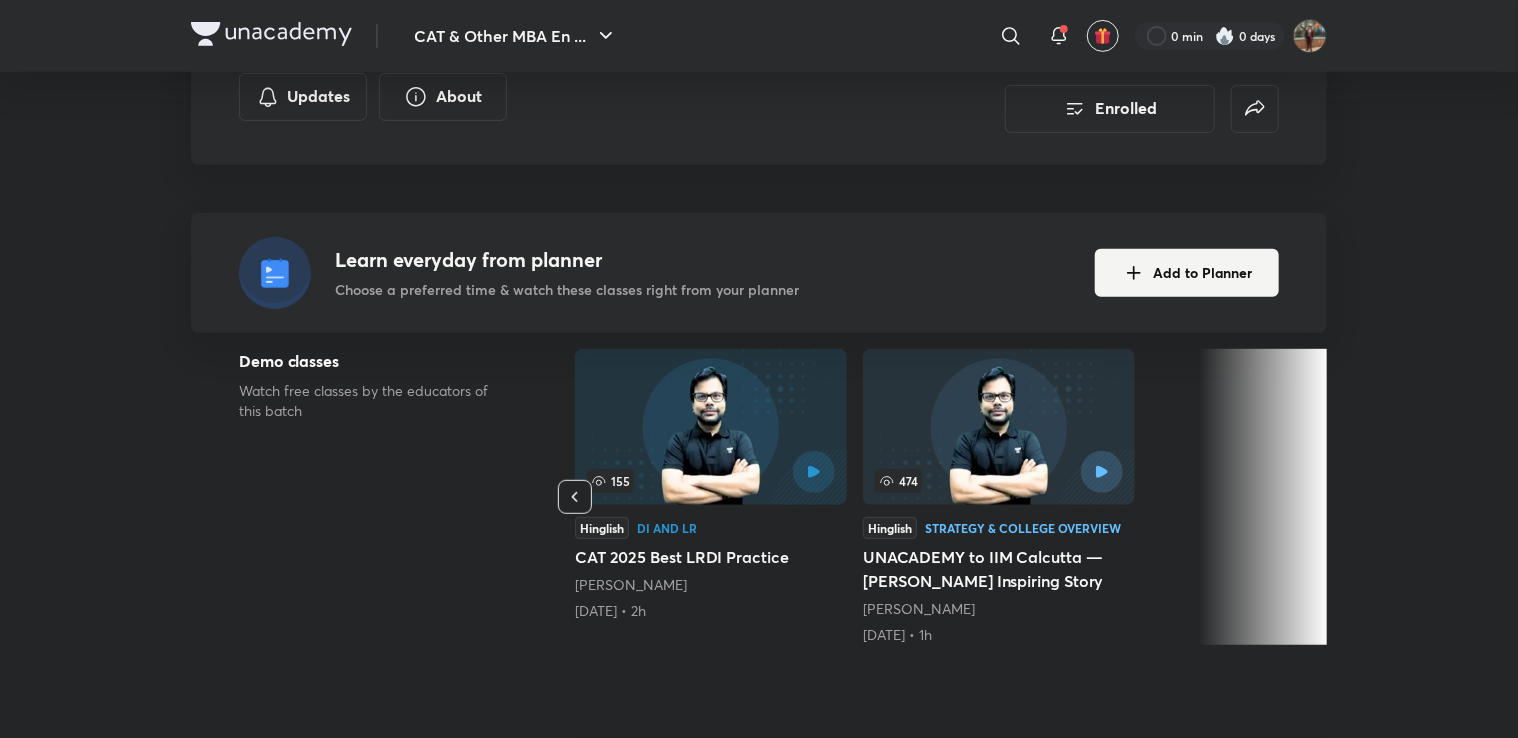click 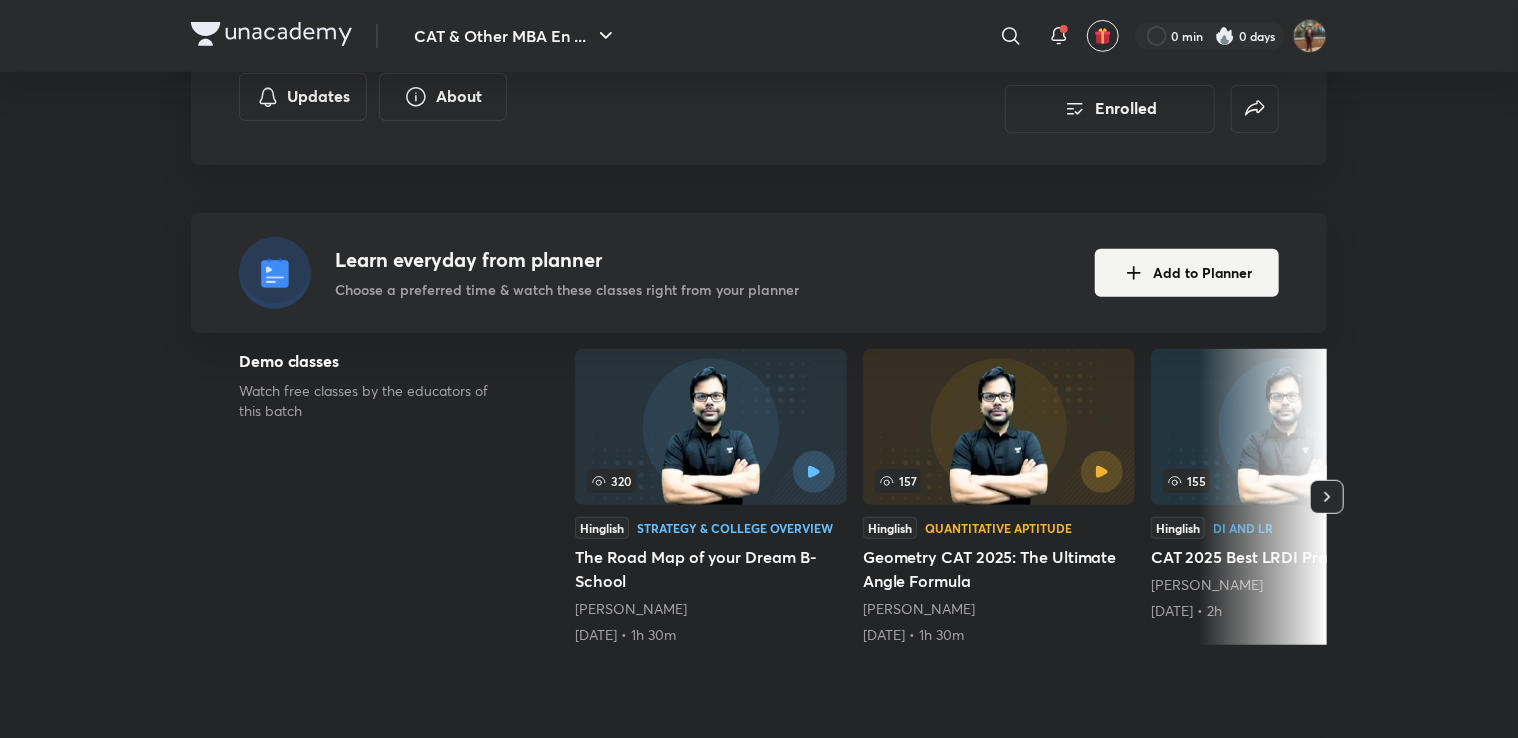 click at bounding box center [999, 427] 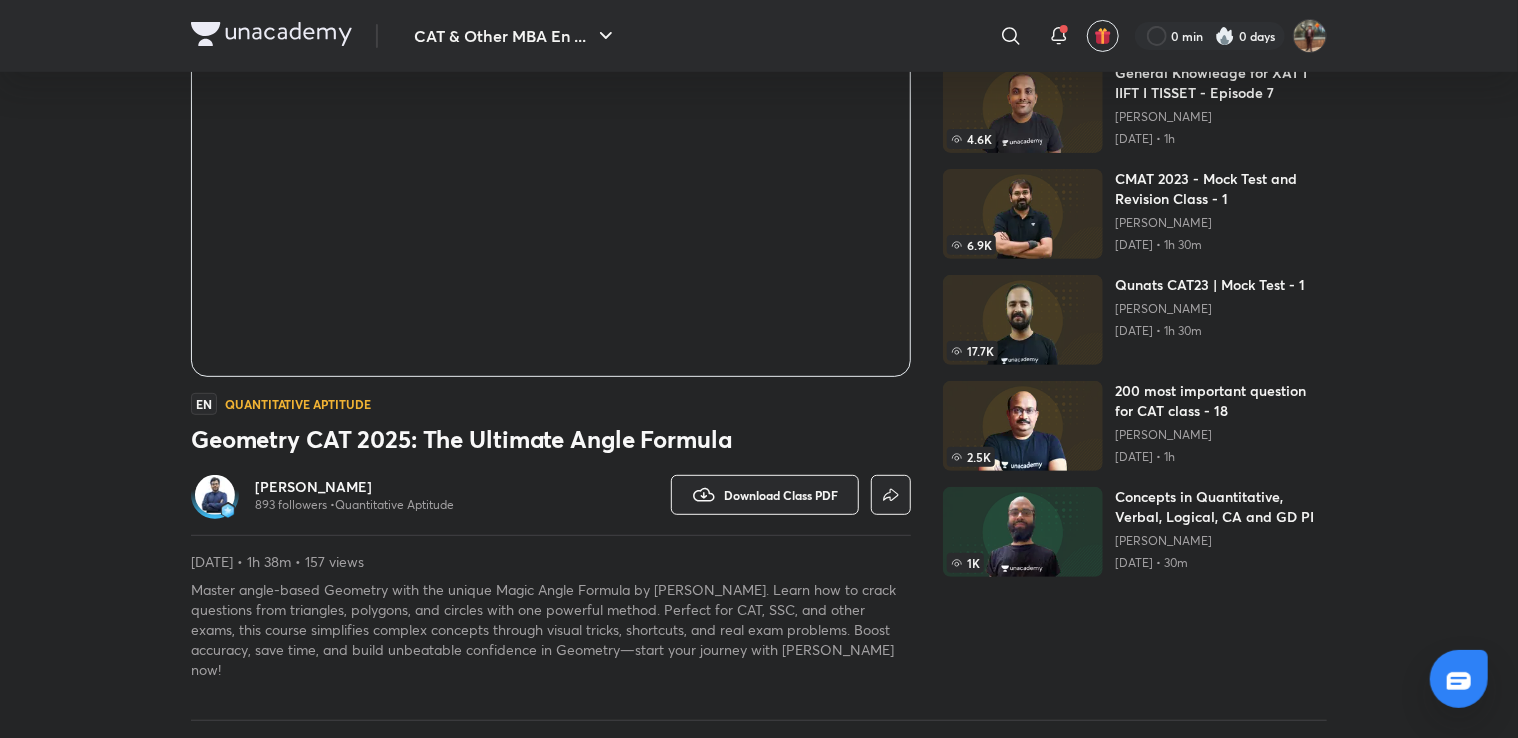 scroll, scrollTop: 200, scrollLeft: 0, axis: vertical 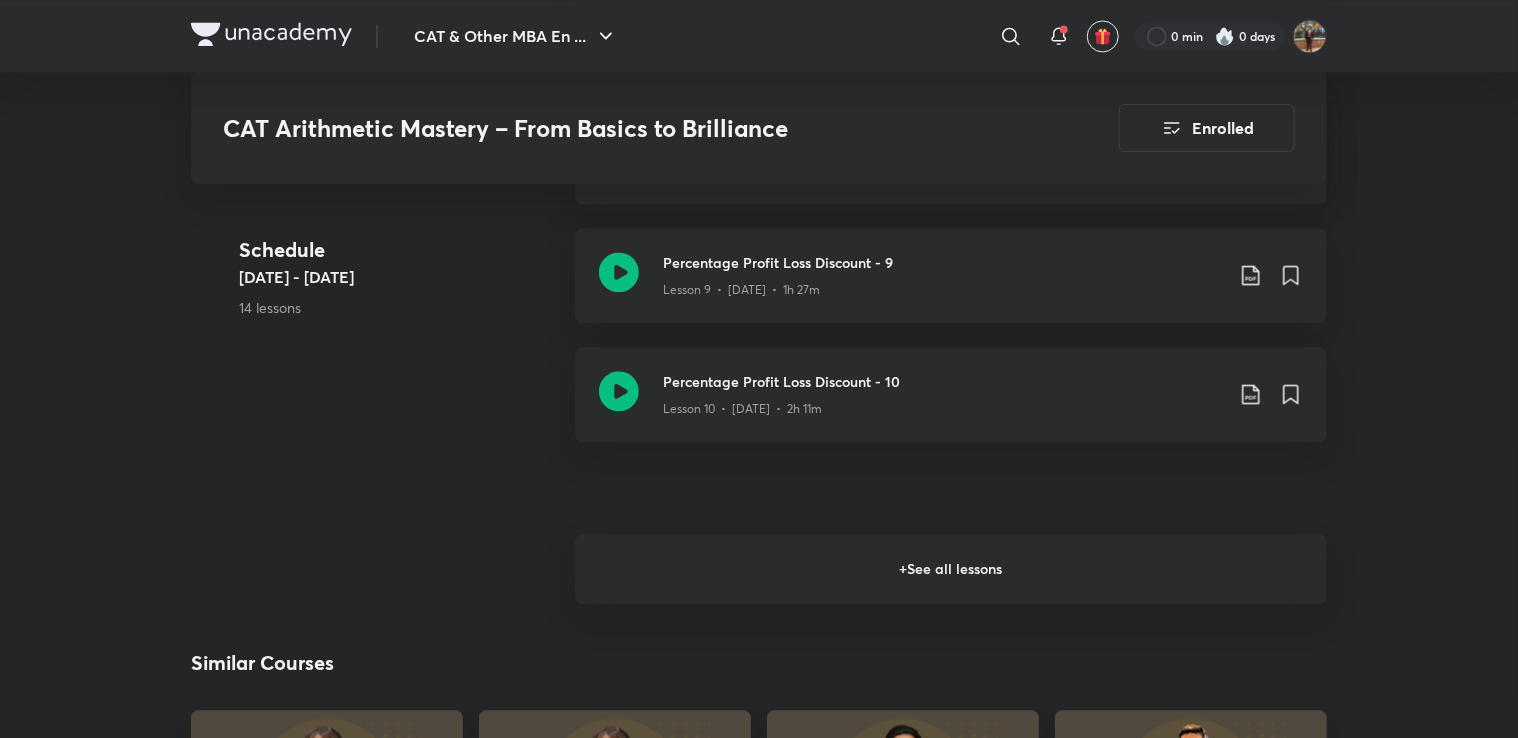 click on "CAT Arithmetic Mastery – From Basics to Brilliance Enrolled CAT & Other MBA Entrance Tests Plus Syllabus Quantitative Aptitude Hinglish CAT Arithmetic Mastery – From Basics to Brilliance [PERSON_NAME] Master Arithmetic for CAT with a structured, concept-driven approach. From percentages and ratios to time-speed-distance and averages, this course builds your foundation and takes you to advanced application lev...  Read more Updates About Enrolled Learn everyday from planner Choose a preferred time & watch these classes right from your planner Add to Planner Demo classes   Watch free classes by the educators of this batch   320 Hinglish Strategy & College Overview The Road Map of your Dream B-School [PERSON_NAME] [DATE] • 1h 30m   157 Hinglish Quantitative Aptitude Geometry CAT 2025: The Ultimate Angle Formula [PERSON_NAME] [DATE] • 1h 30m   155 Hinglish DI and LR CAT 2025 Best LRDI Practice [PERSON_NAME] [DATE] • 2h    474 Hinglish Strategy & College Overview [PERSON_NAME] [DATE] • 1h  Resume Schedule" at bounding box center [759, -465] 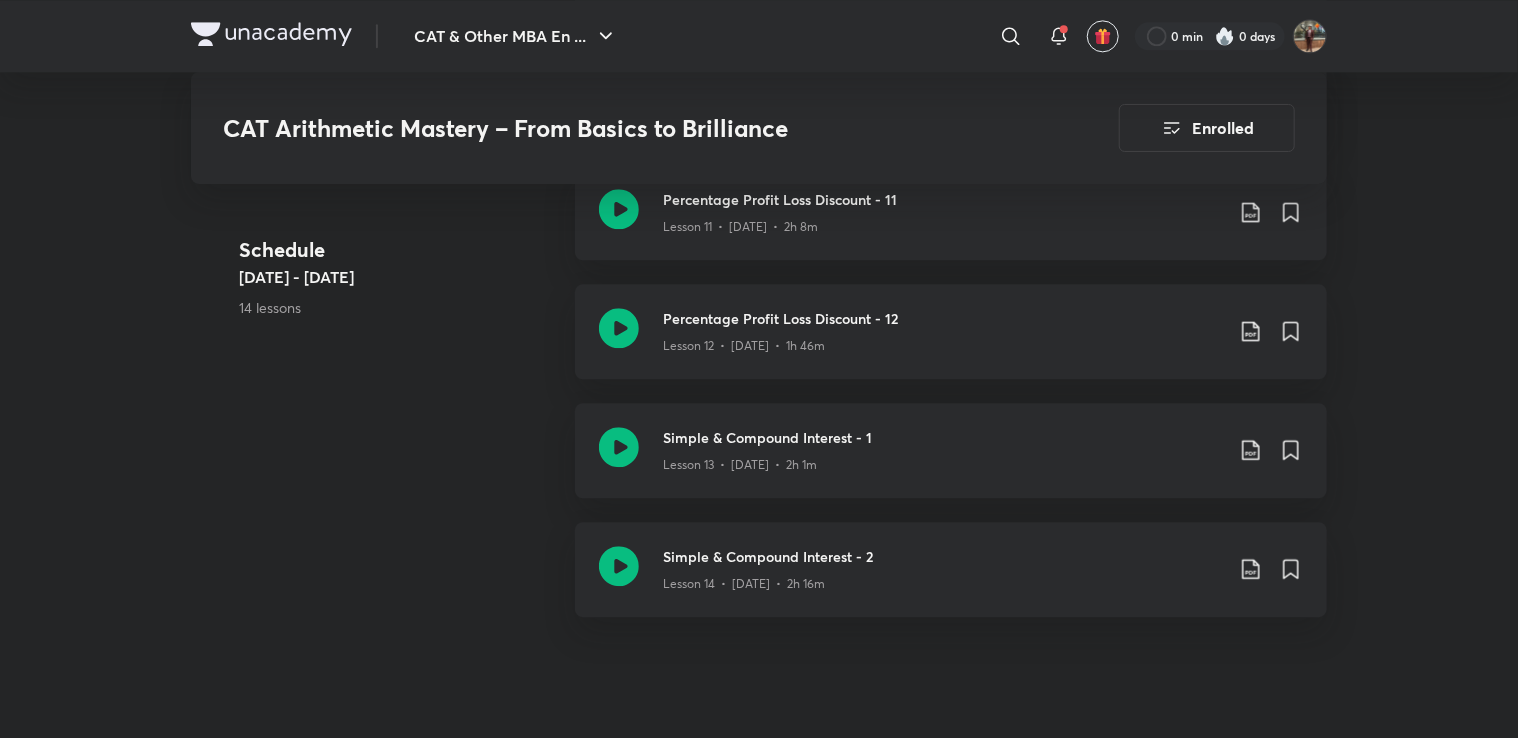 scroll, scrollTop: 2400, scrollLeft: 0, axis: vertical 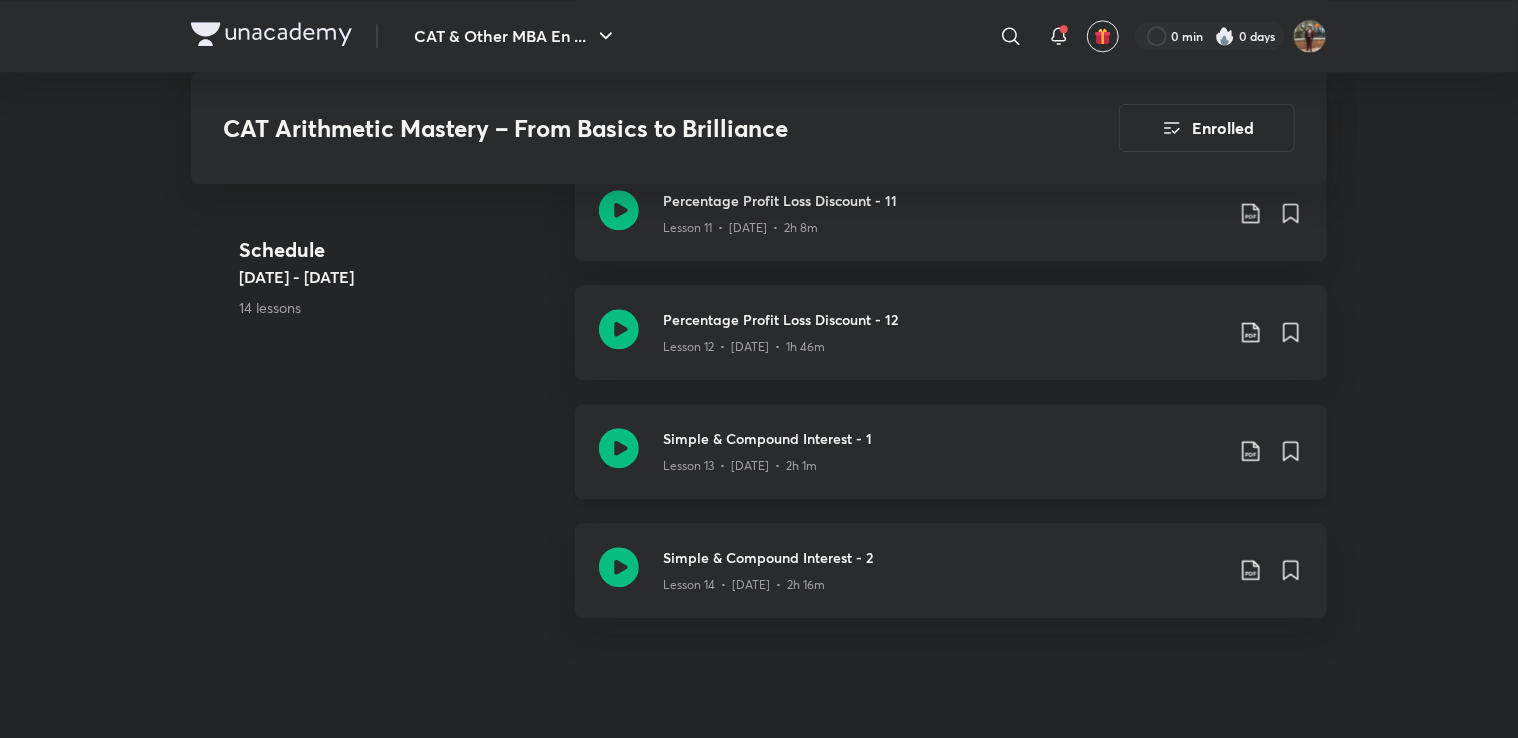 click on "Lesson 13  •  [DATE]  •  2h 1m" at bounding box center (740, -1189) 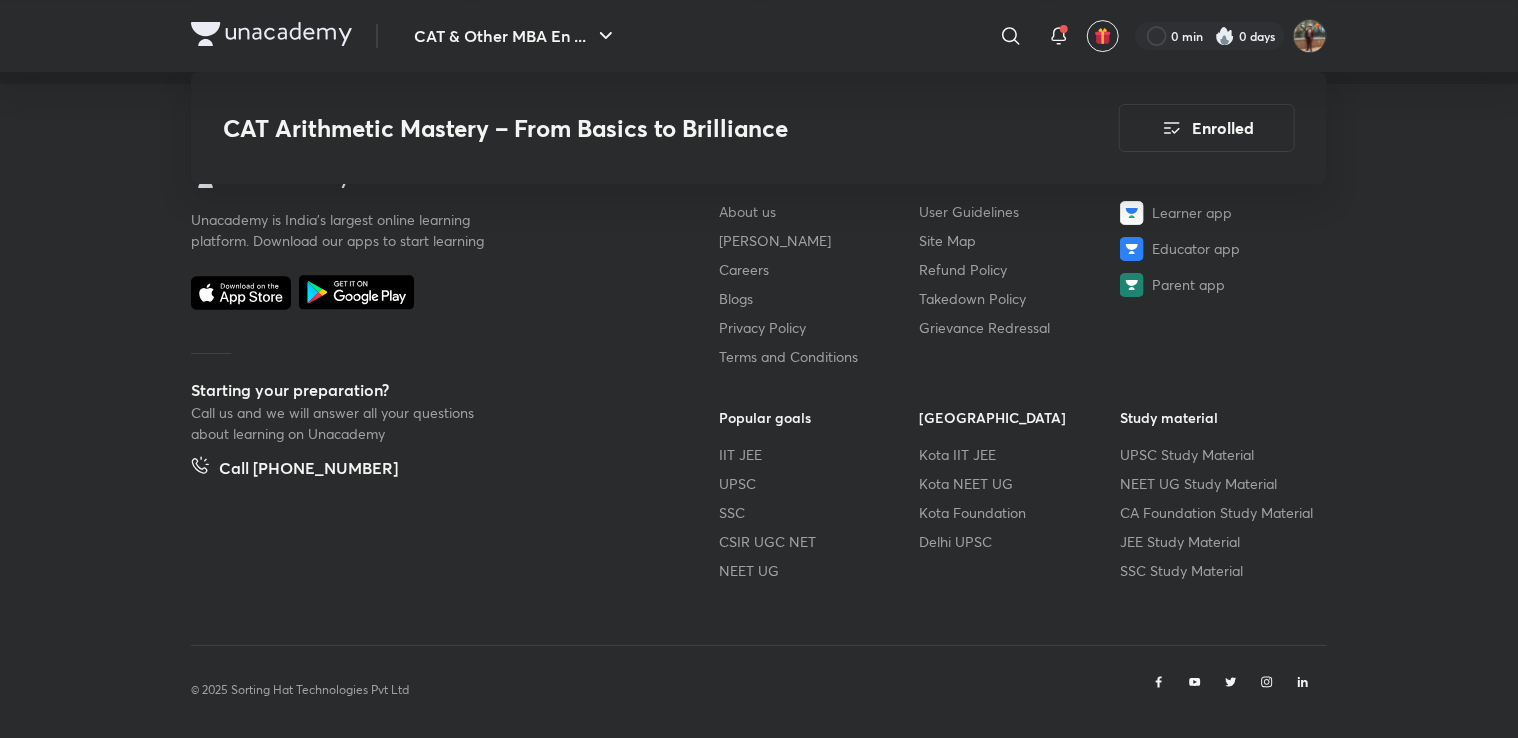 scroll, scrollTop: 3514, scrollLeft: 0, axis: vertical 